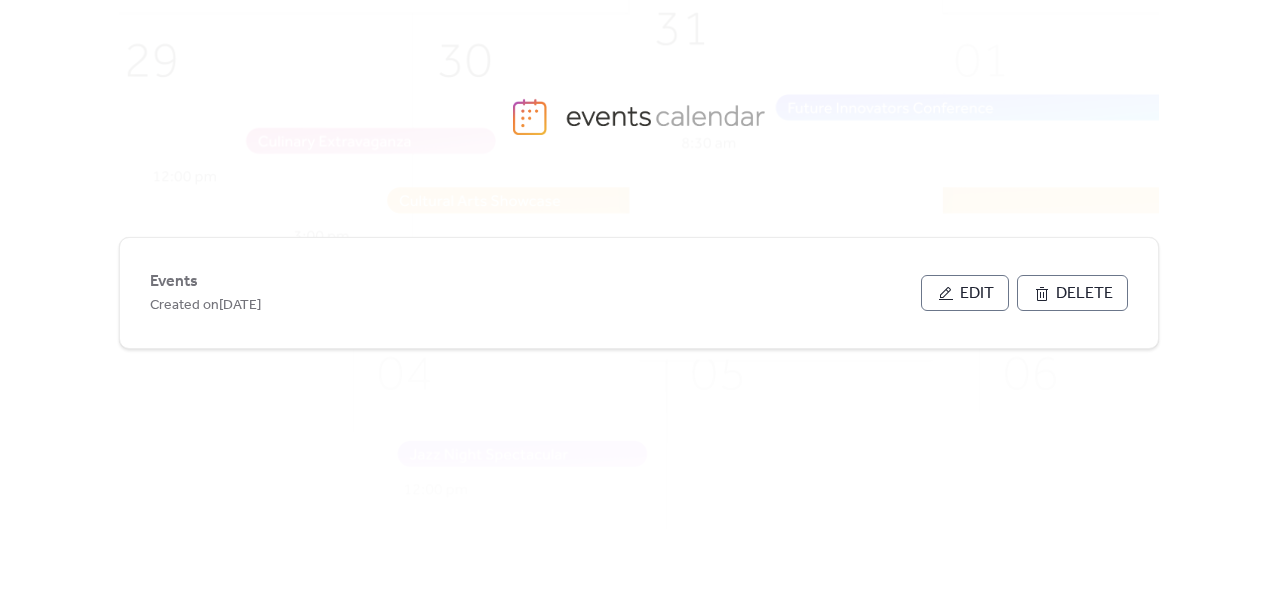 scroll, scrollTop: 0, scrollLeft: 0, axis: both 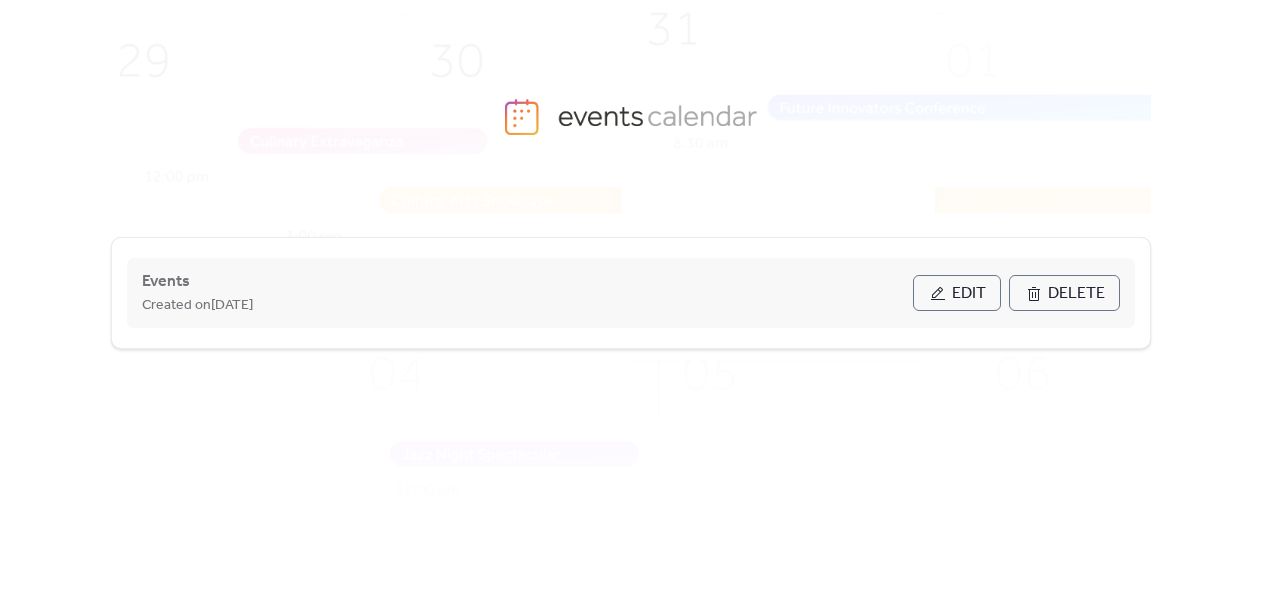 click on "Edit" at bounding box center (969, 294) 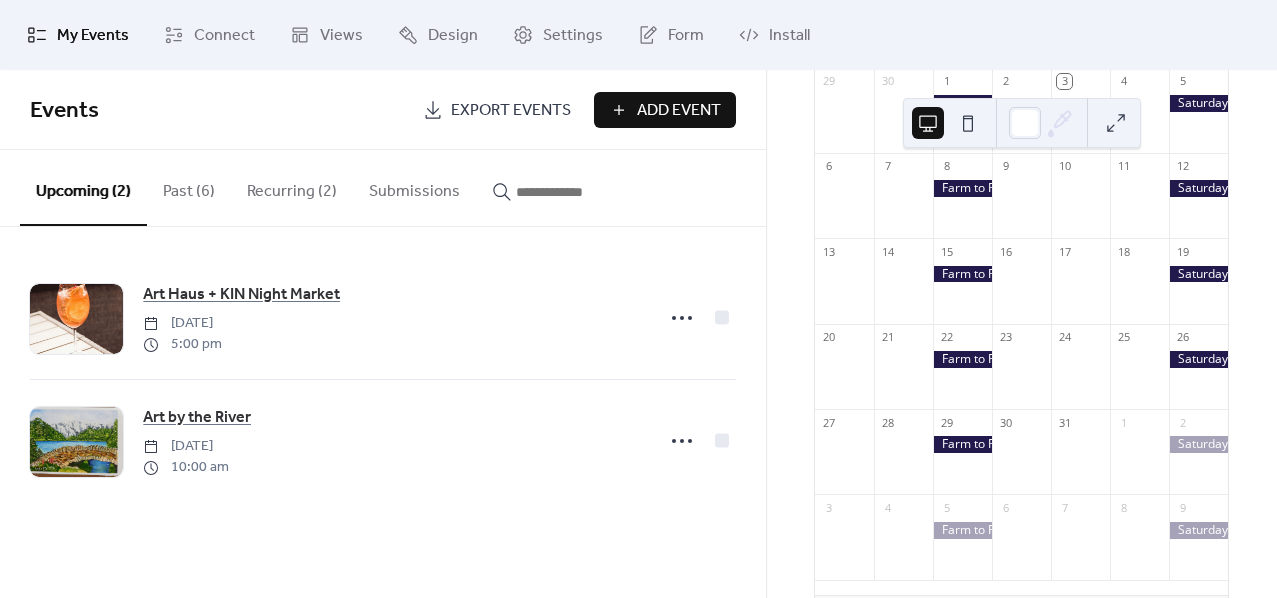 scroll, scrollTop: 111, scrollLeft: 0, axis: vertical 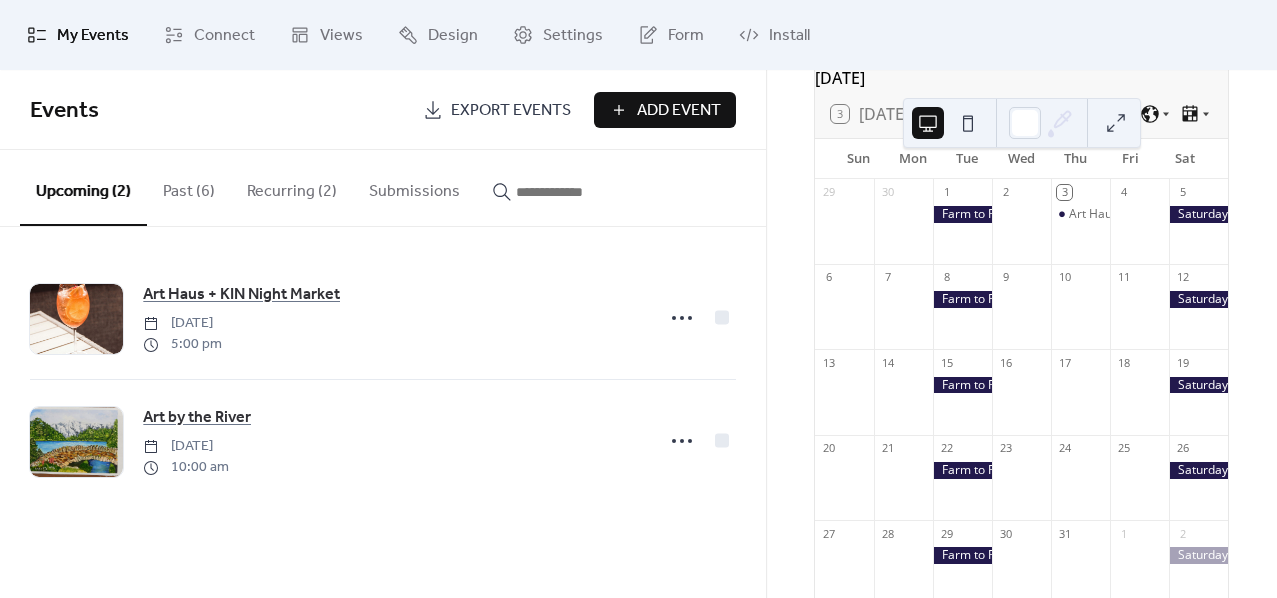 click on "Add Event" at bounding box center [679, 111] 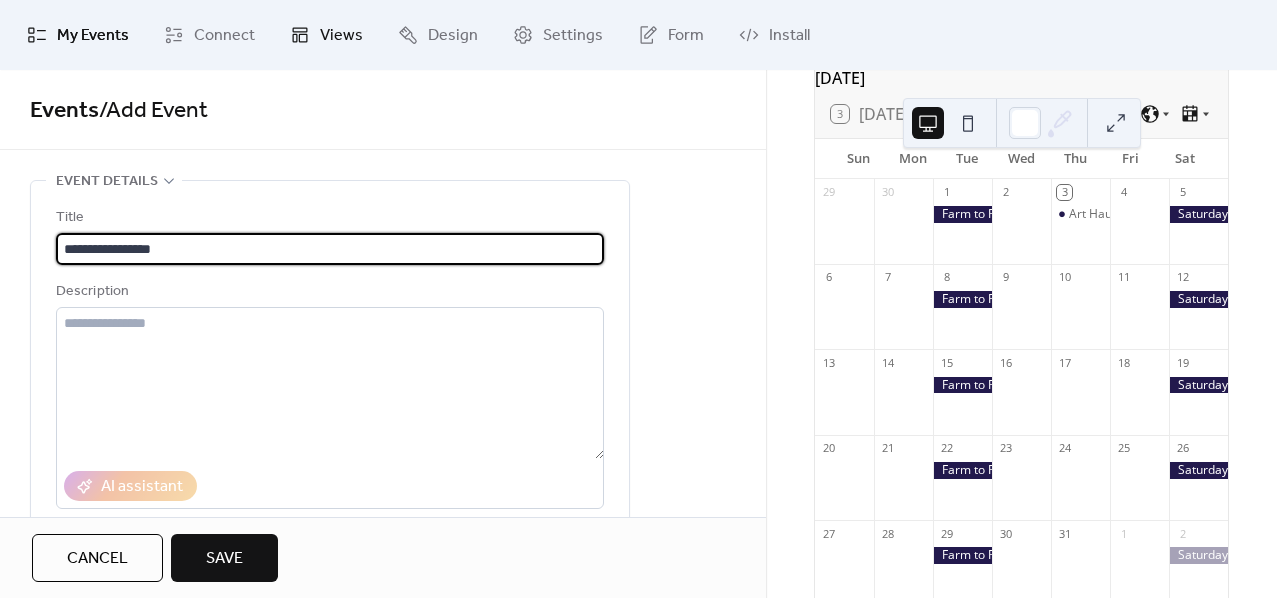 type on "**********" 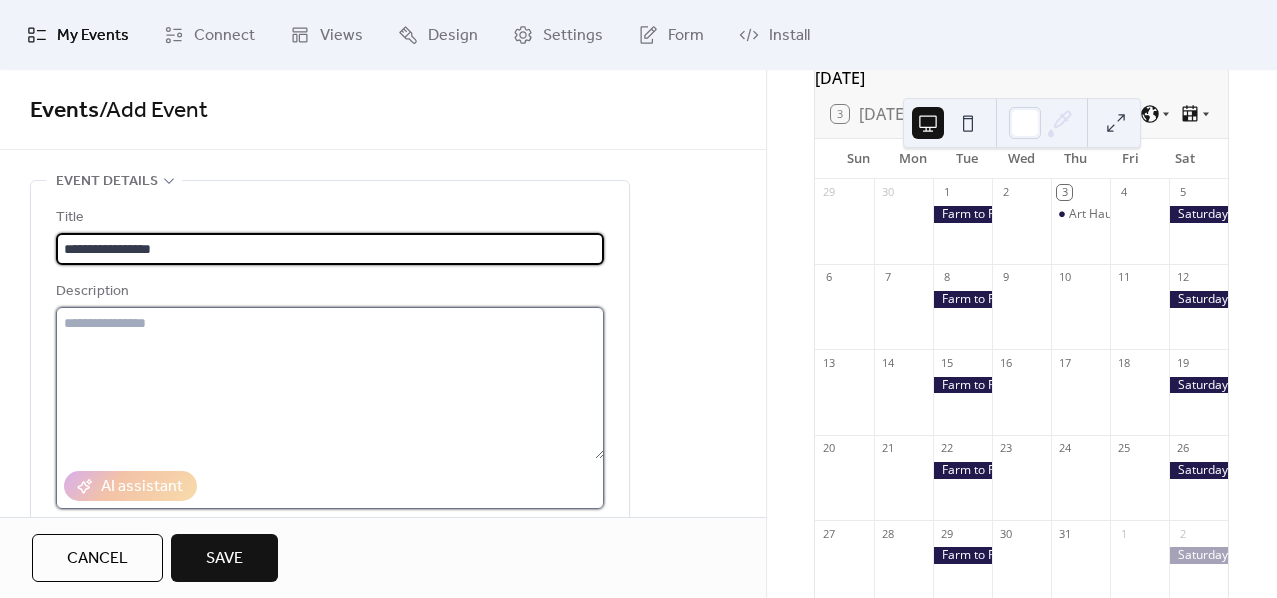 click at bounding box center [330, 383] 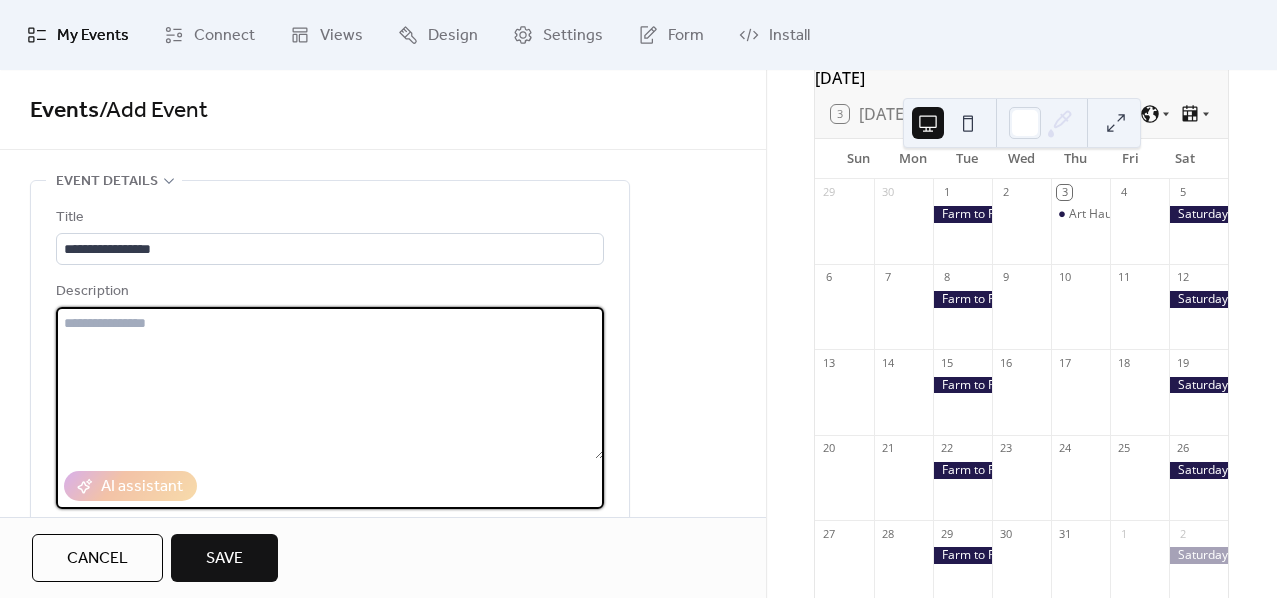 paste on "**********" 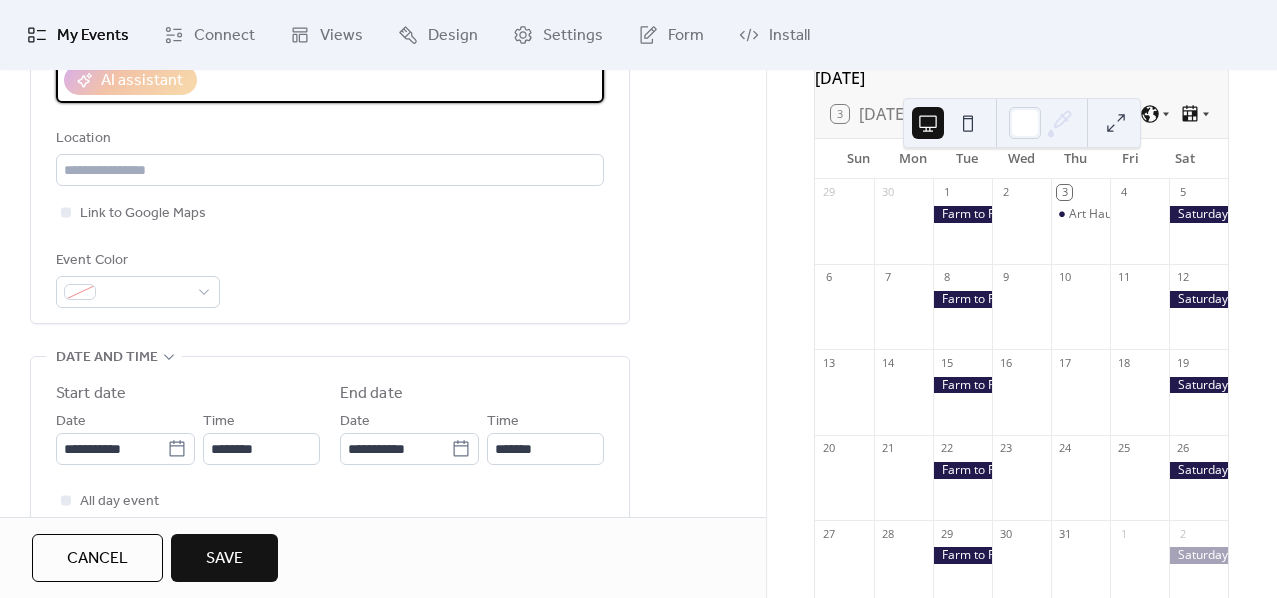 scroll, scrollTop: 444, scrollLeft: 0, axis: vertical 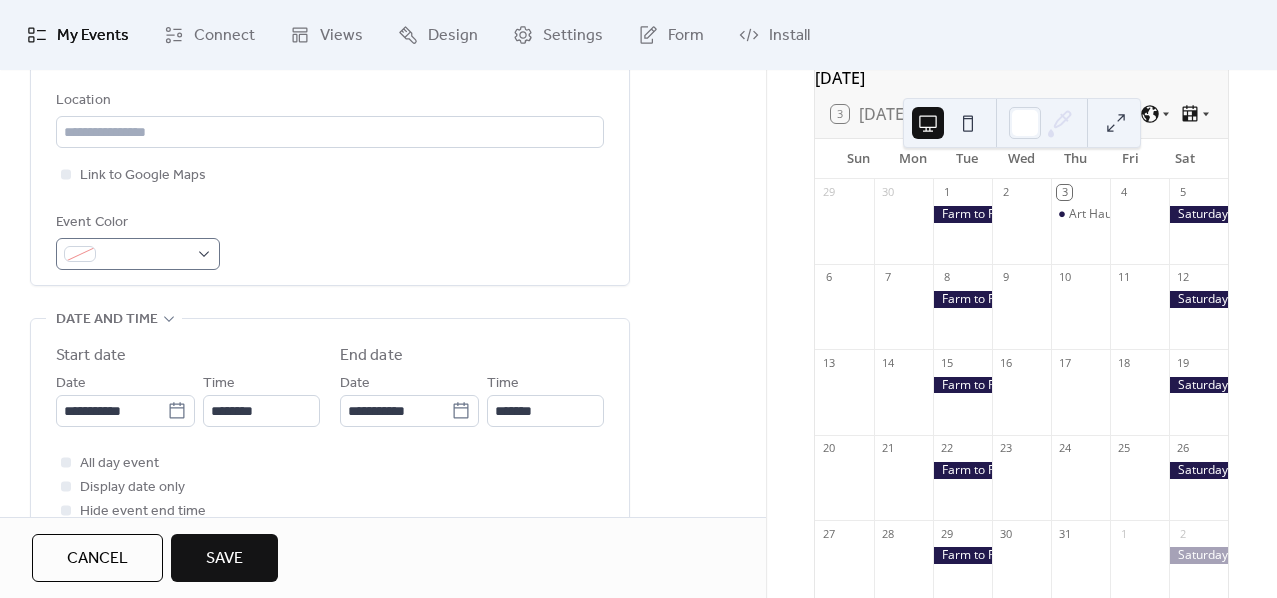 type on "**********" 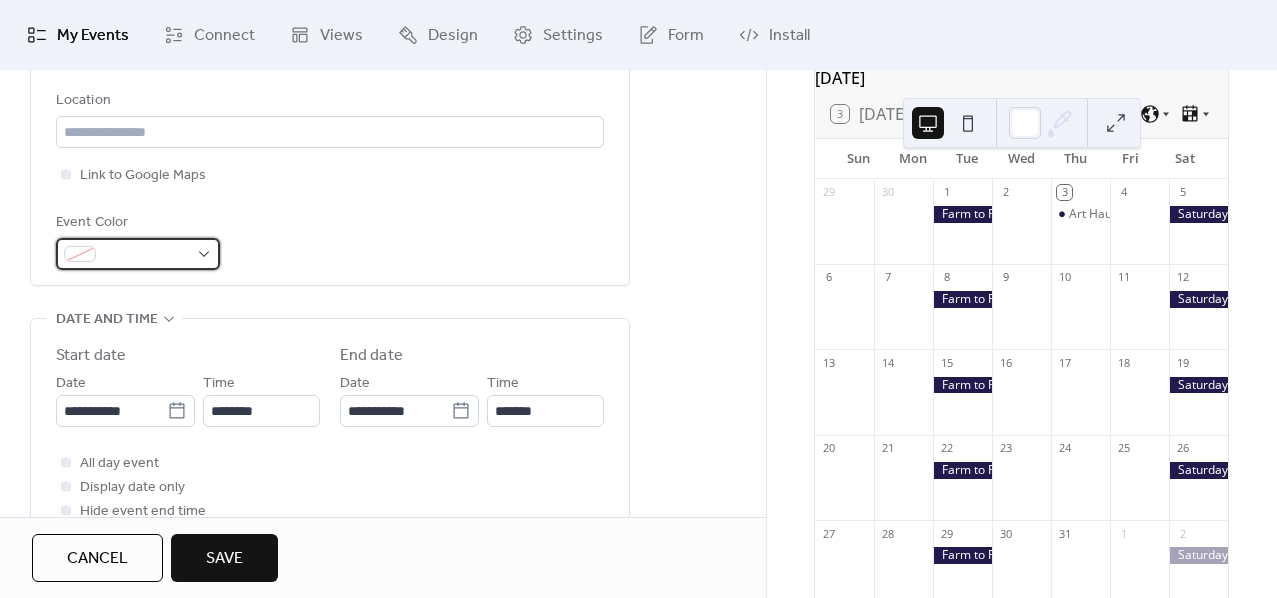 click at bounding box center [138, 254] 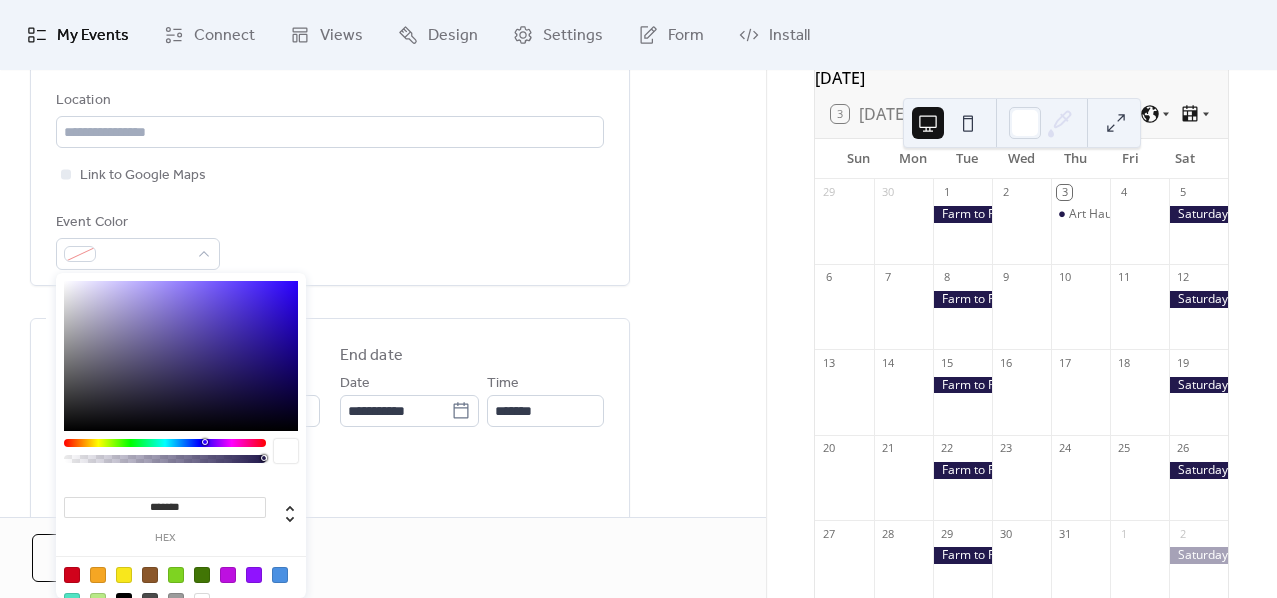 click on "**********" at bounding box center (330, 16) 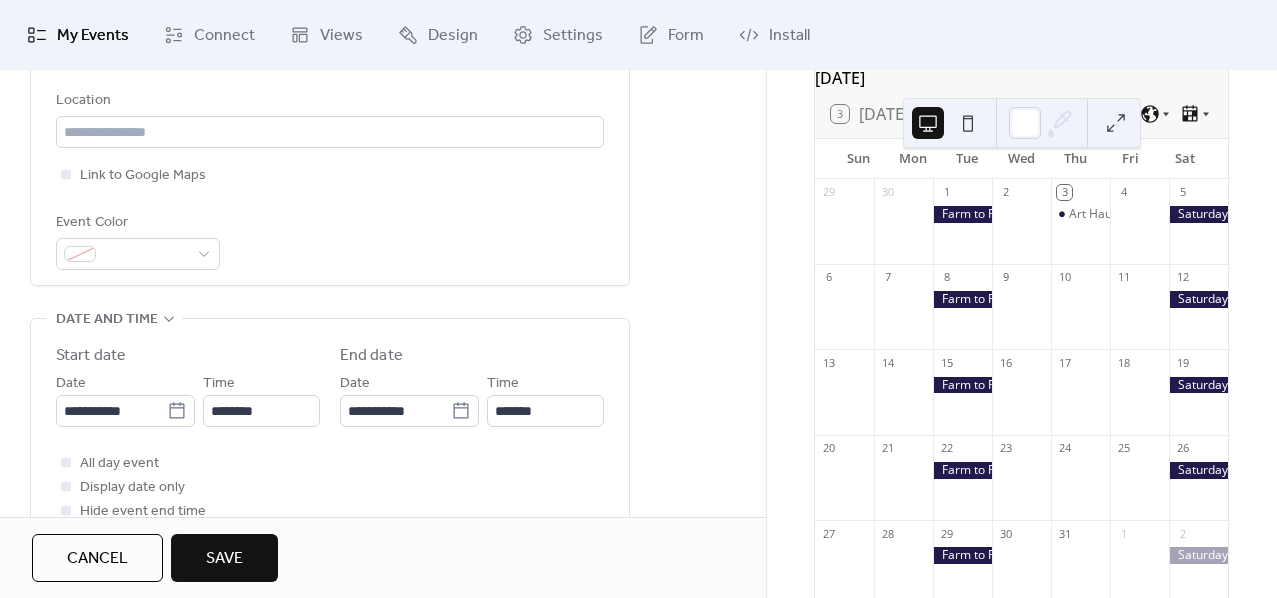 scroll, scrollTop: 555, scrollLeft: 0, axis: vertical 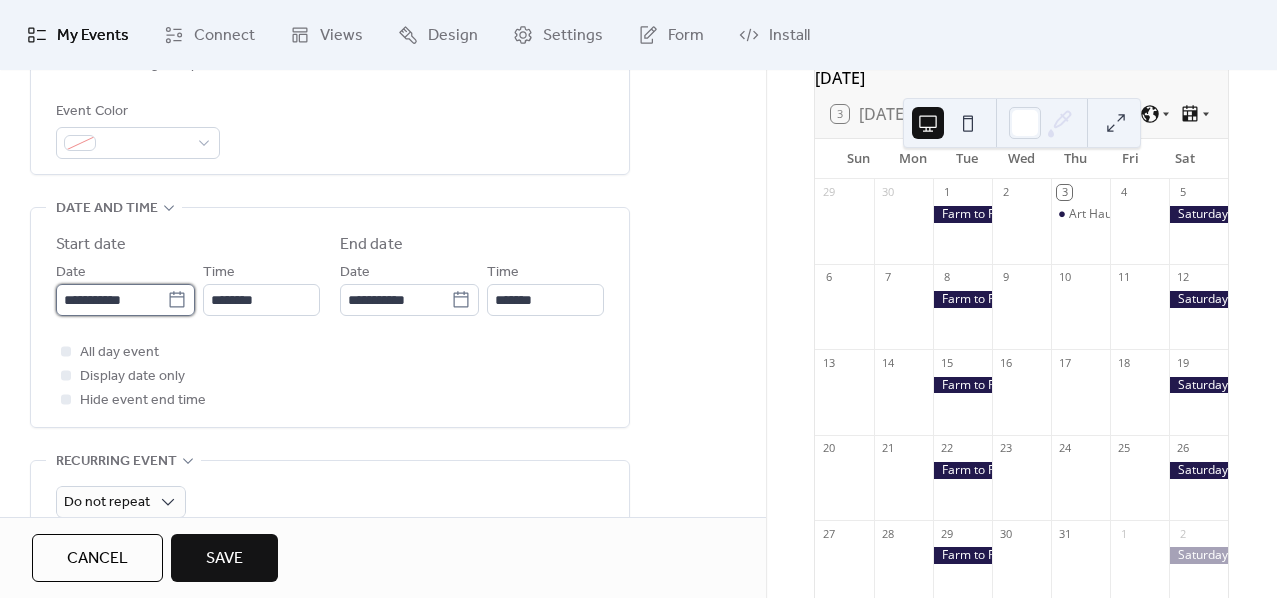 click on "**********" at bounding box center (111, 300) 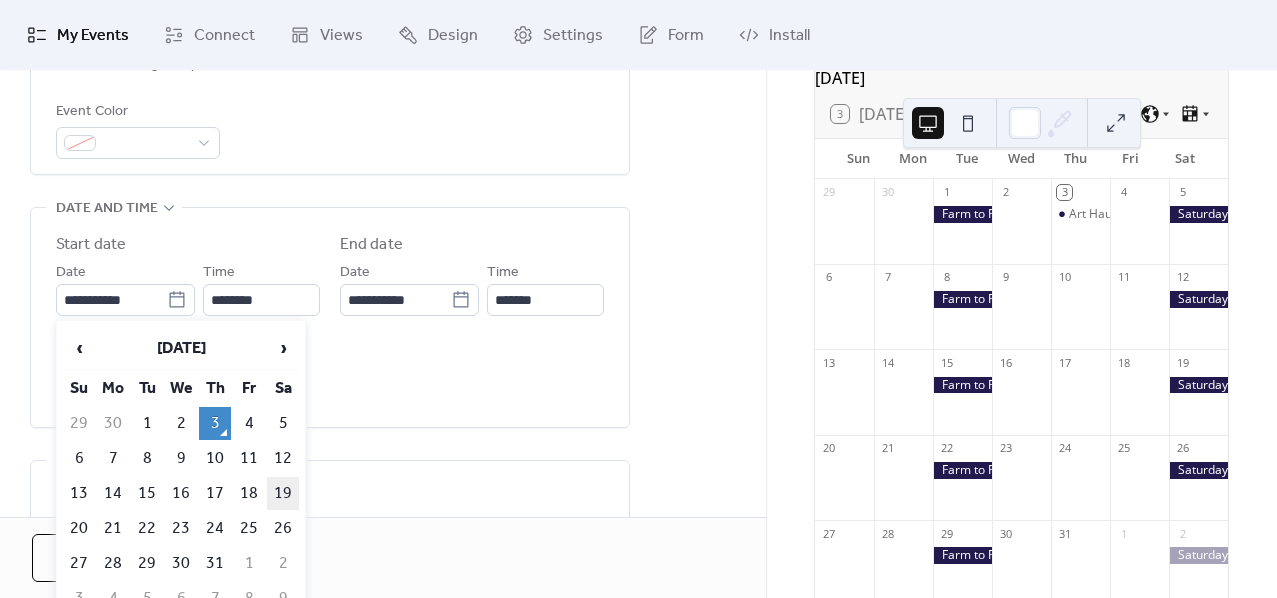 click on "19" at bounding box center [283, 493] 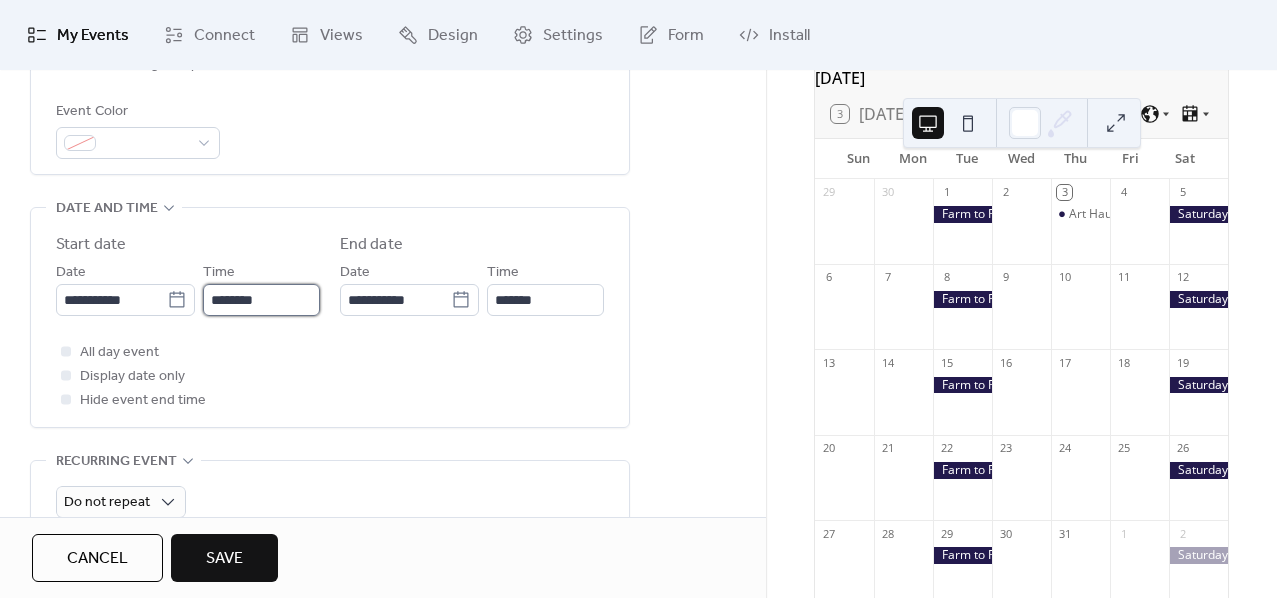 click on "********" at bounding box center (261, 300) 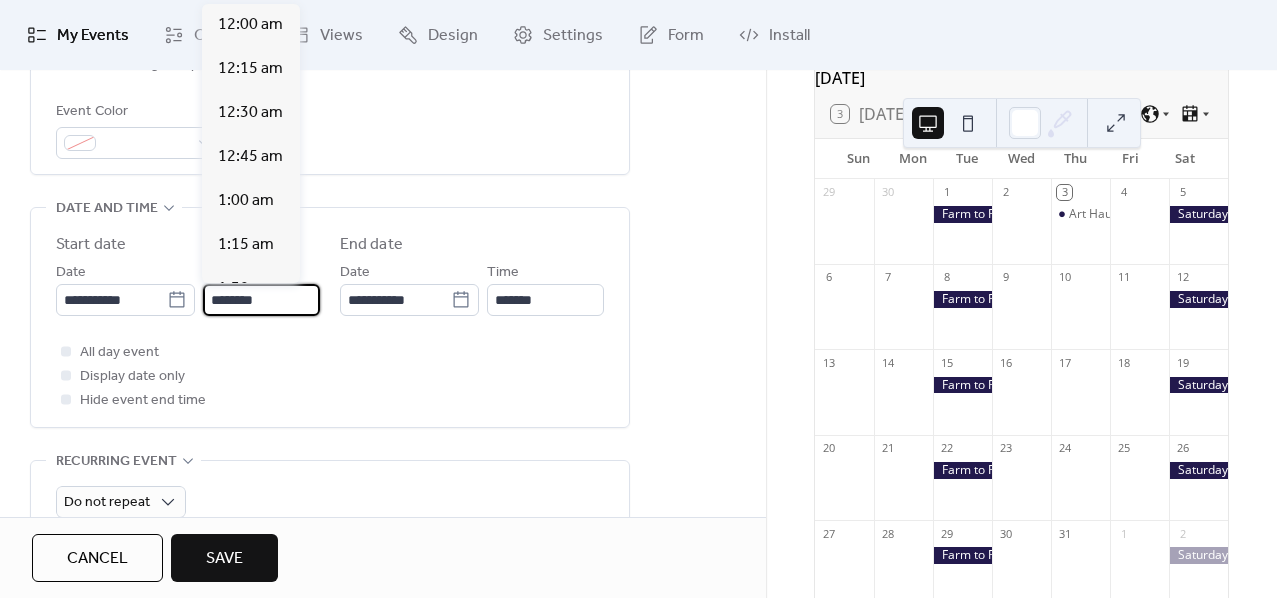 click on "********" at bounding box center [261, 300] 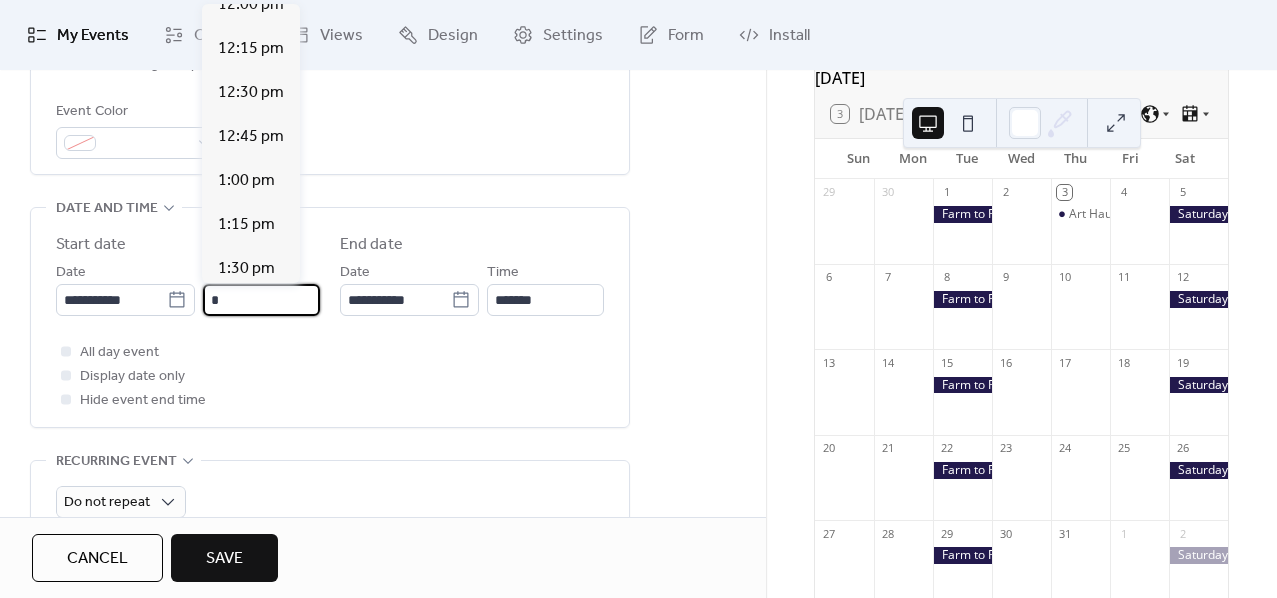 scroll, scrollTop: 1598, scrollLeft: 0, axis: vertical 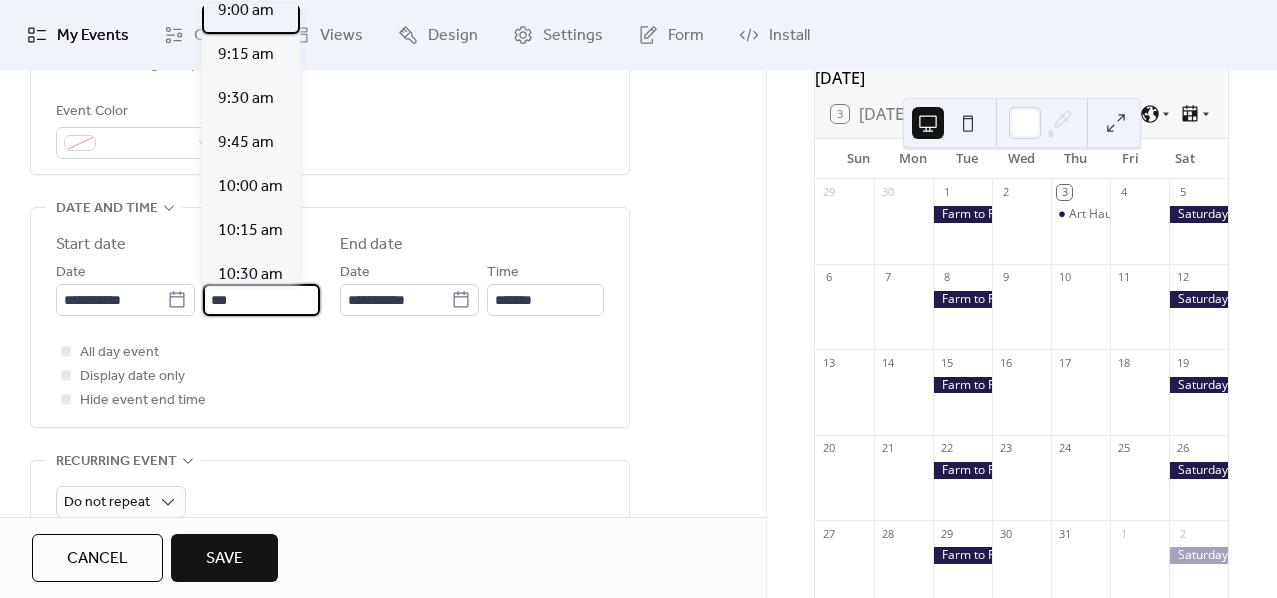 click on "9:00 am" at bounding box center (246, 11) 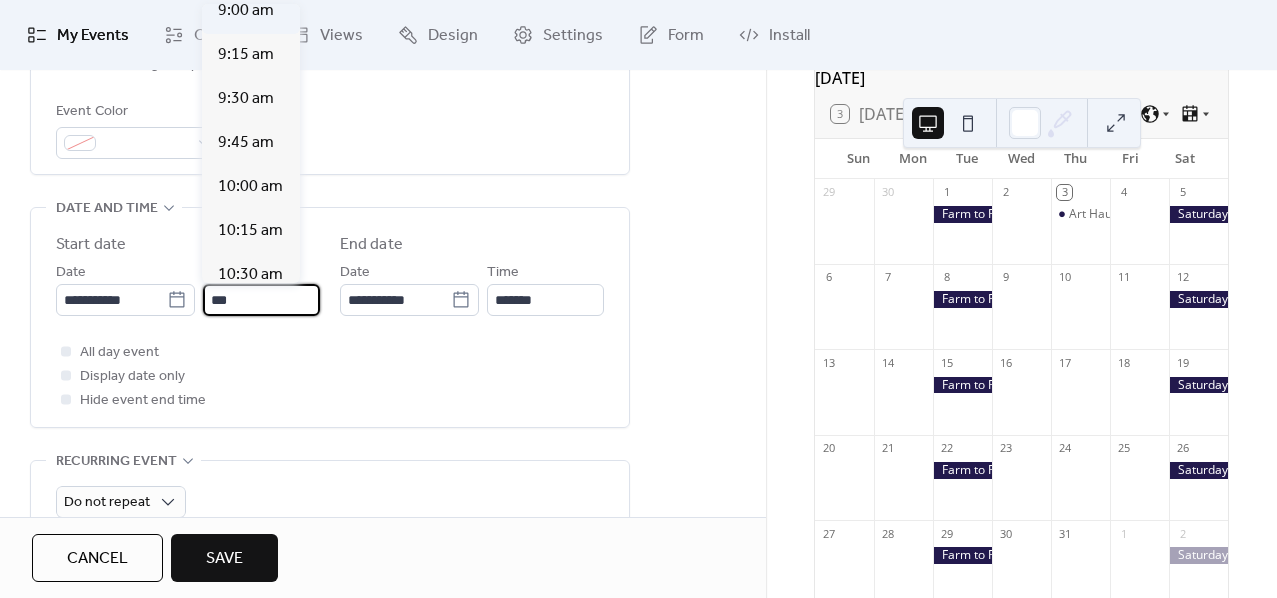 type on "*******" 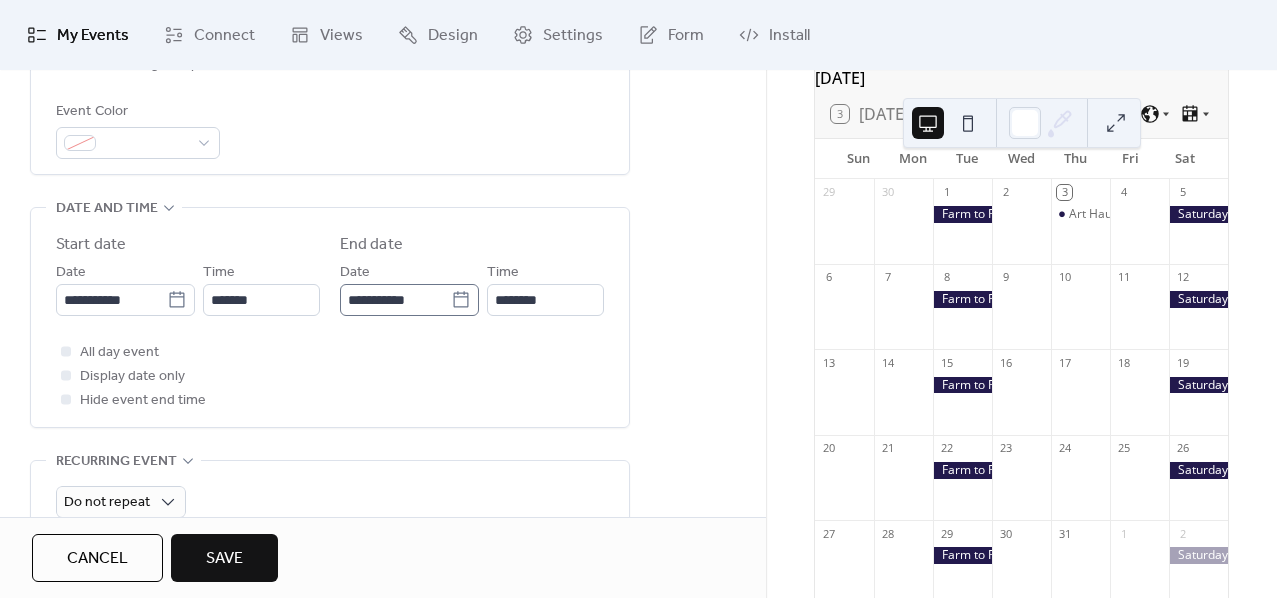 click 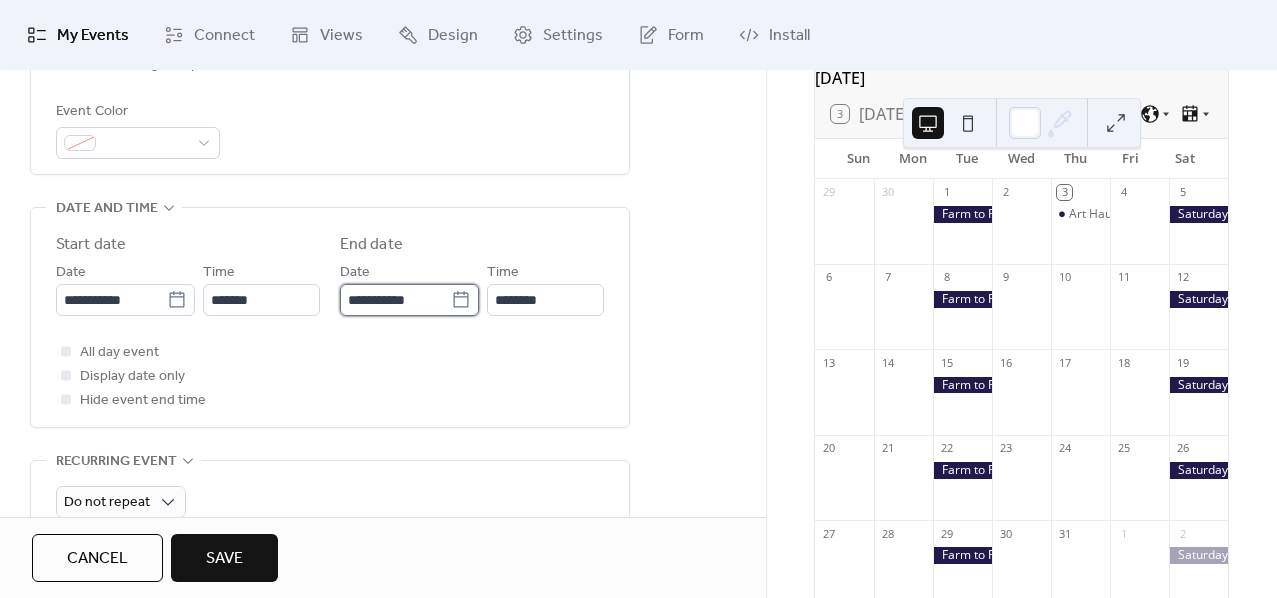 click on "**********" at bounding box center [395, 300] 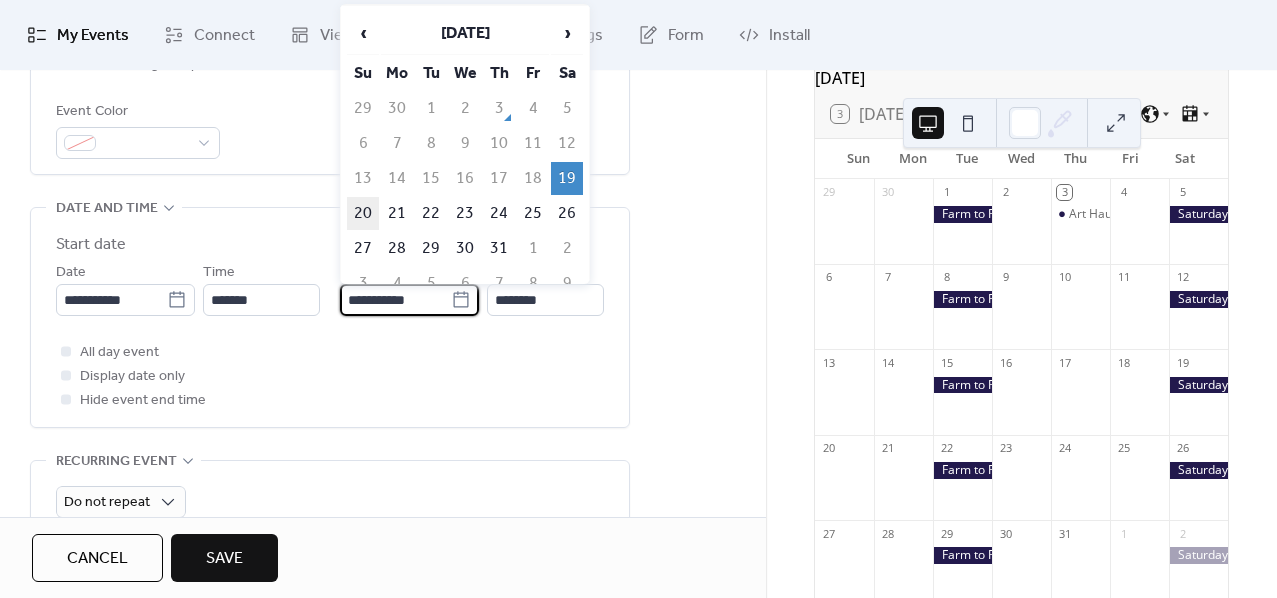 click on "20" at bounding box center [363, 213] 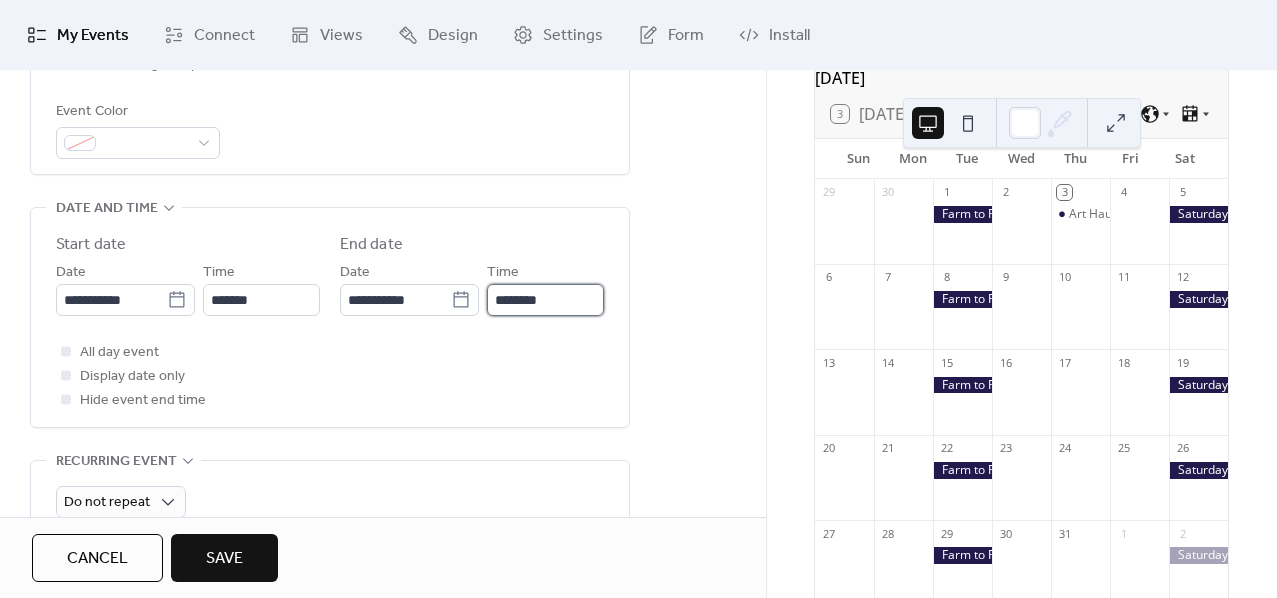 click on "********" at bounding box center [545, 300] 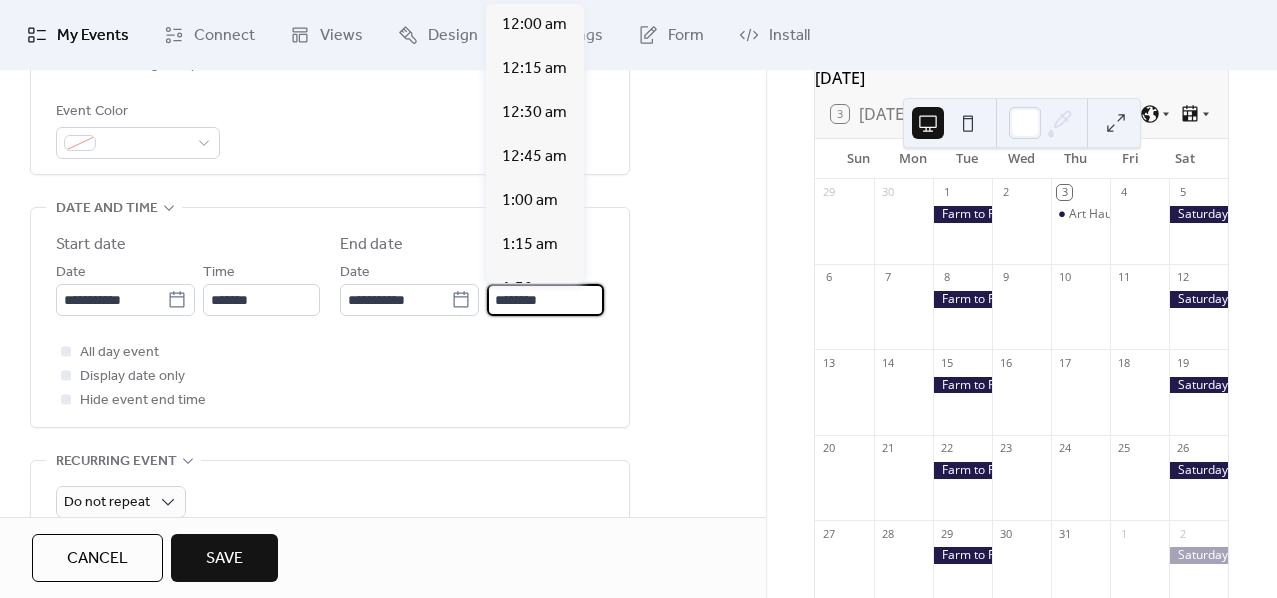 click on "********" at bounding box center [545, 300] 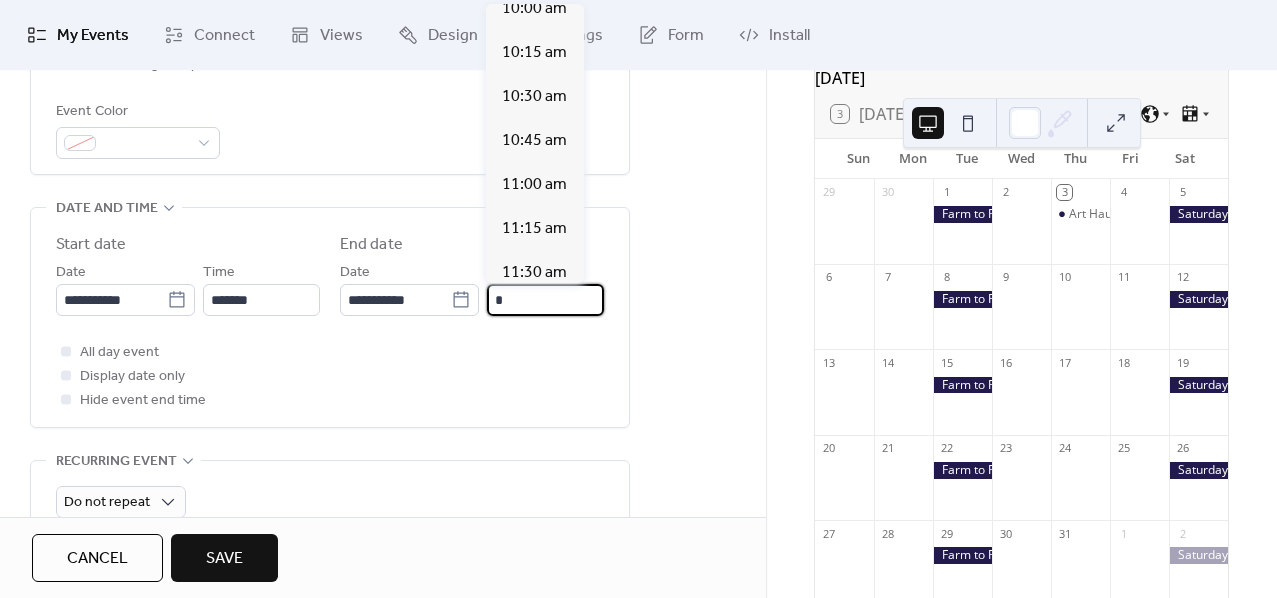scroll, scrollTop: 533, scrollLeft: 0, axis: vertical 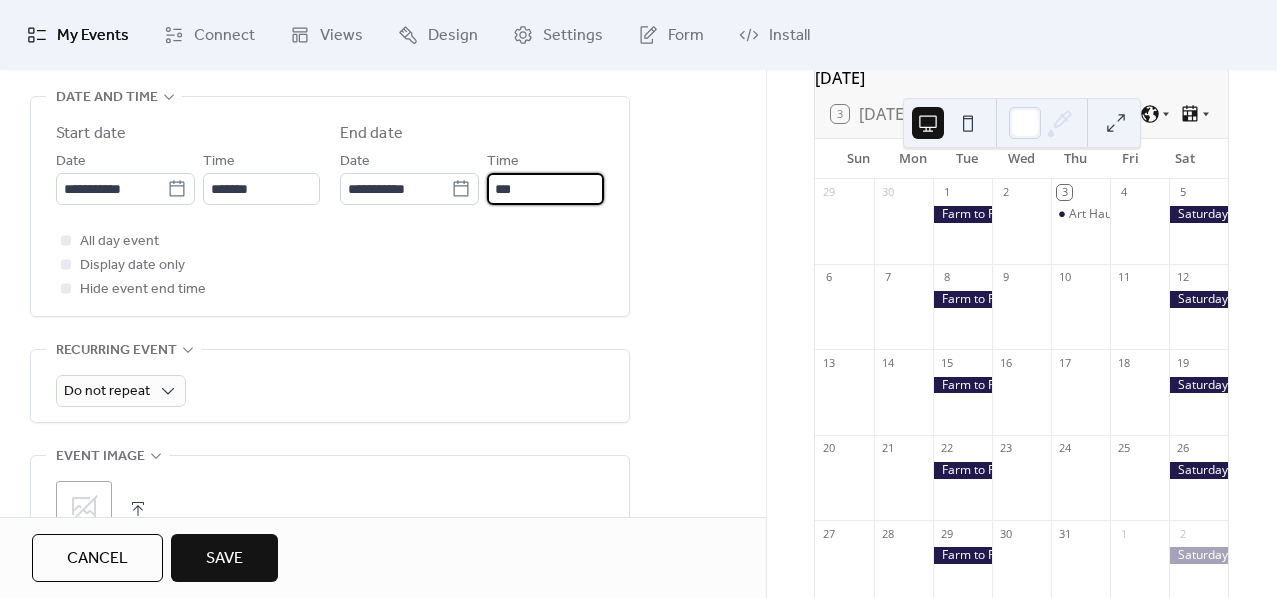 click on "All day event Display date only Hide event end time" at bounding box center [330, 265] 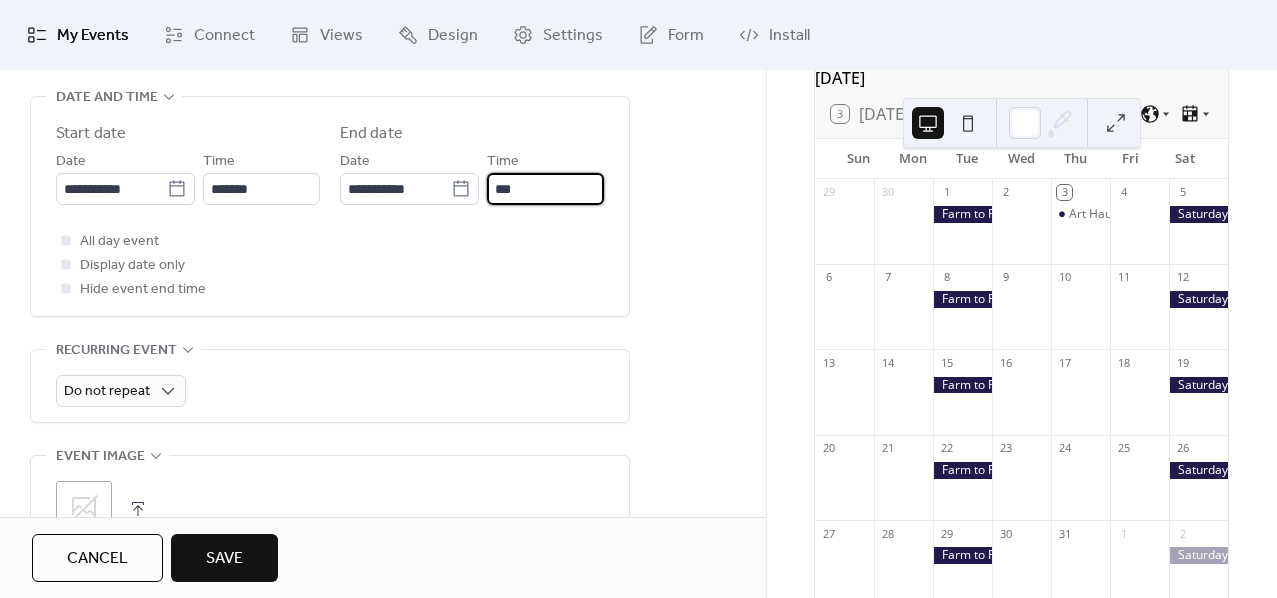 type on "*******" 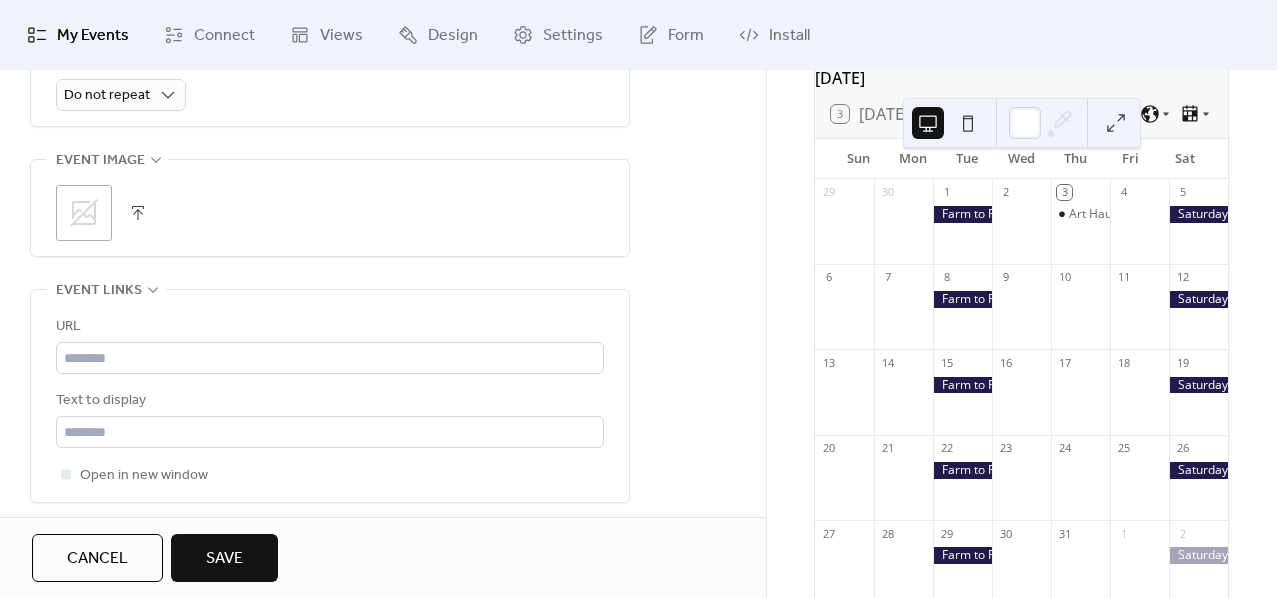 scroll, scrollTop: 1000, scrollLeft: 0, axis: vertical 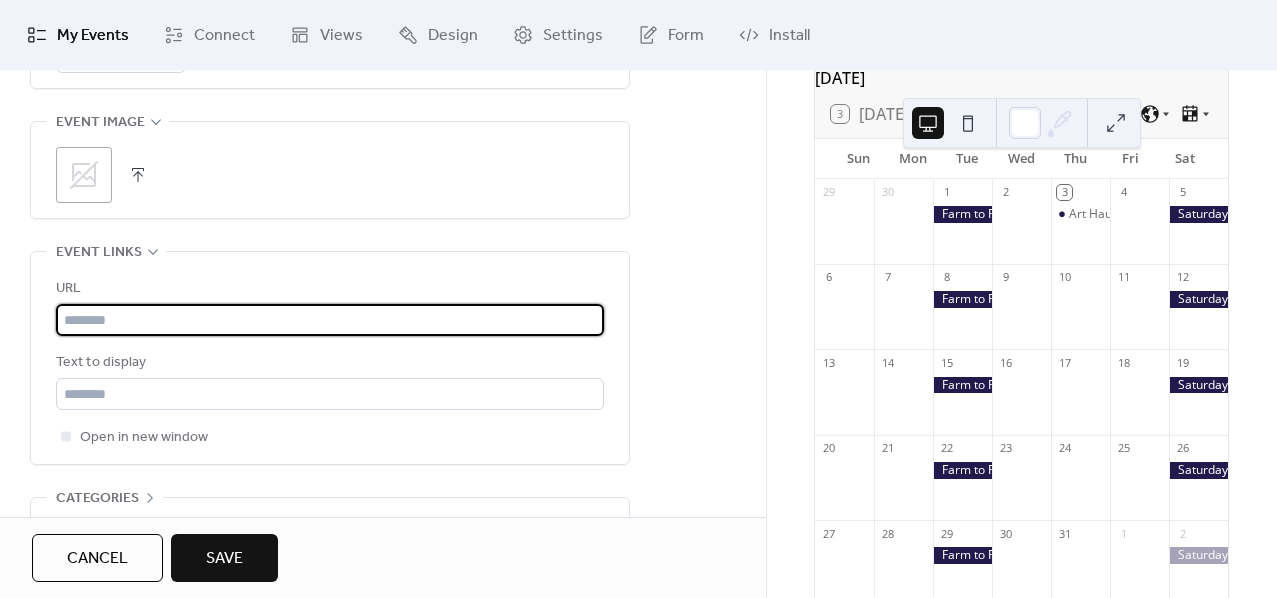 click at bounding box center [330, 320] 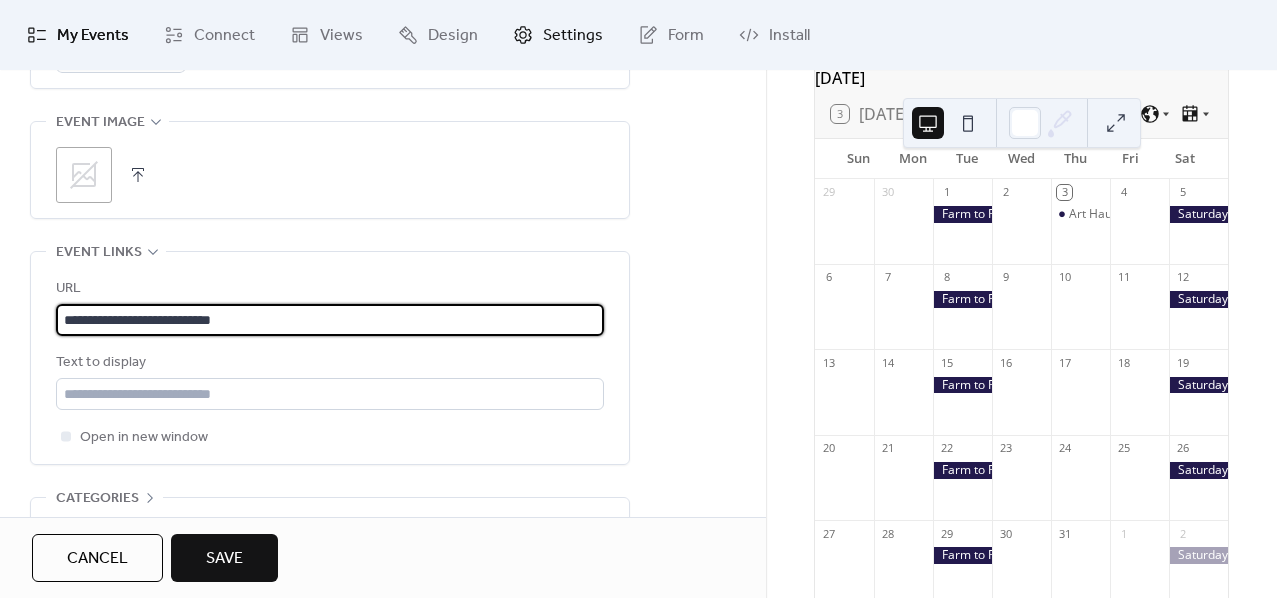 type on "**********" 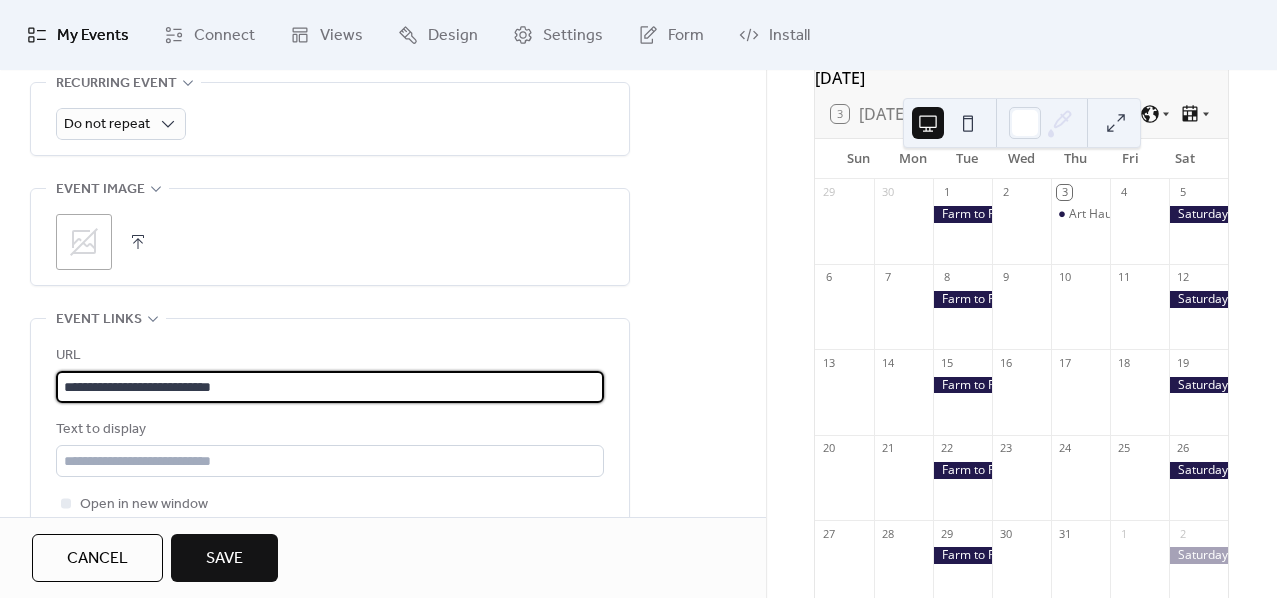 scroll, scrollTop: 898, scrollLeft: 0, axis: vertical 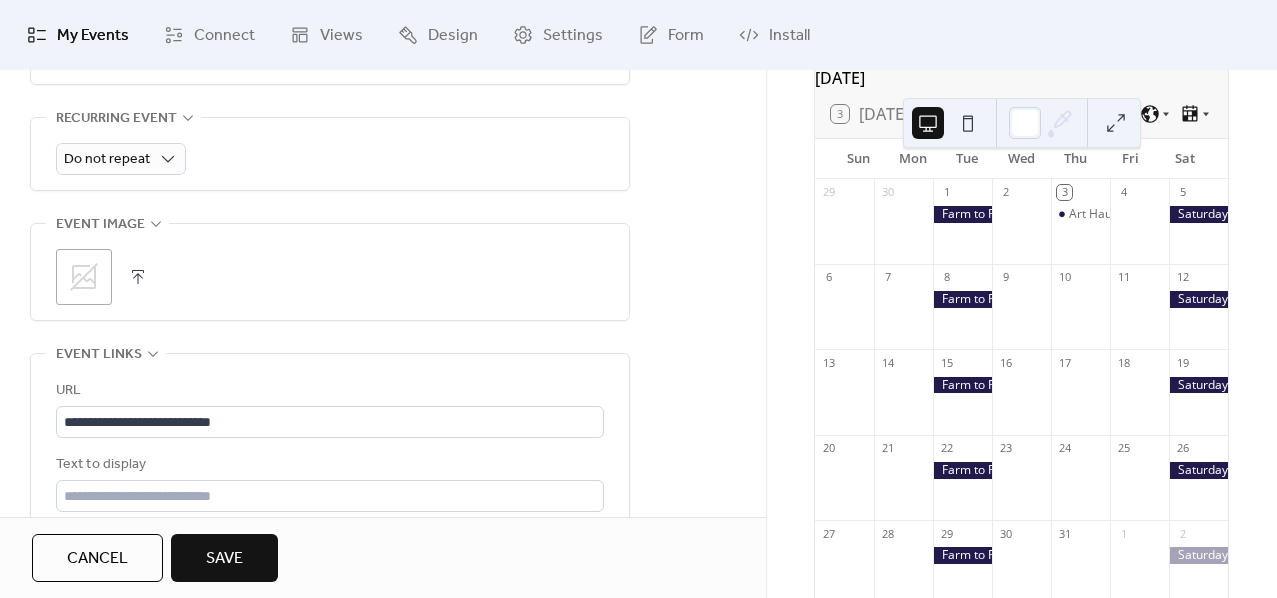click on ";" at bounding box center (84, 277) 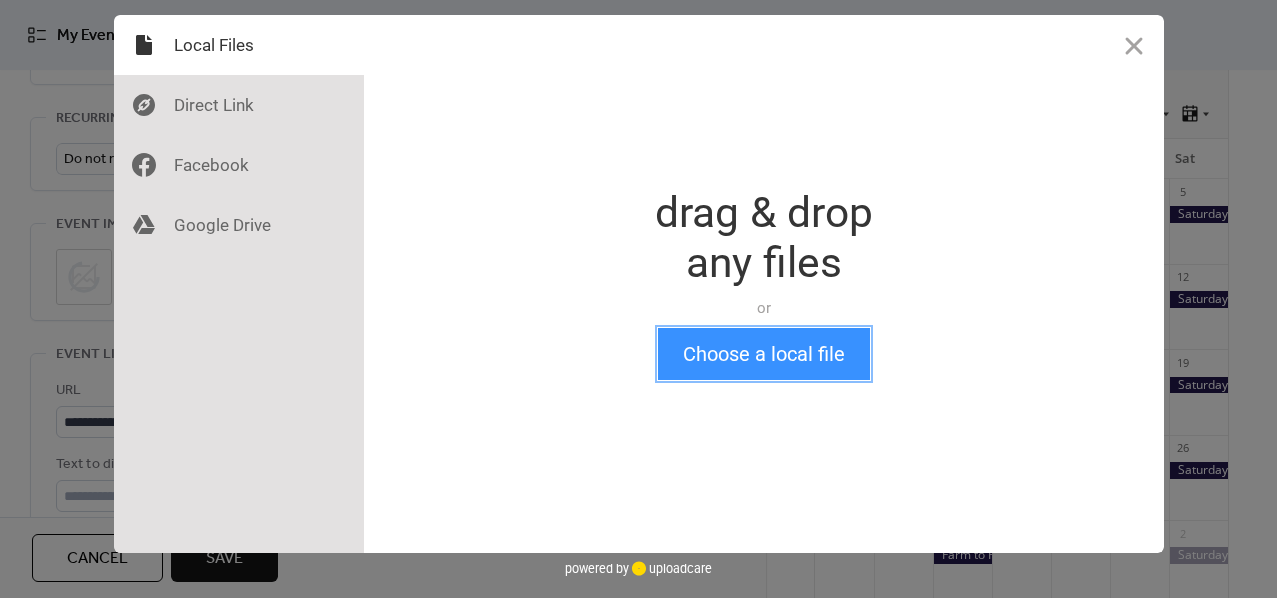 click on "Choose a local file" at bounding box center (764, 354) 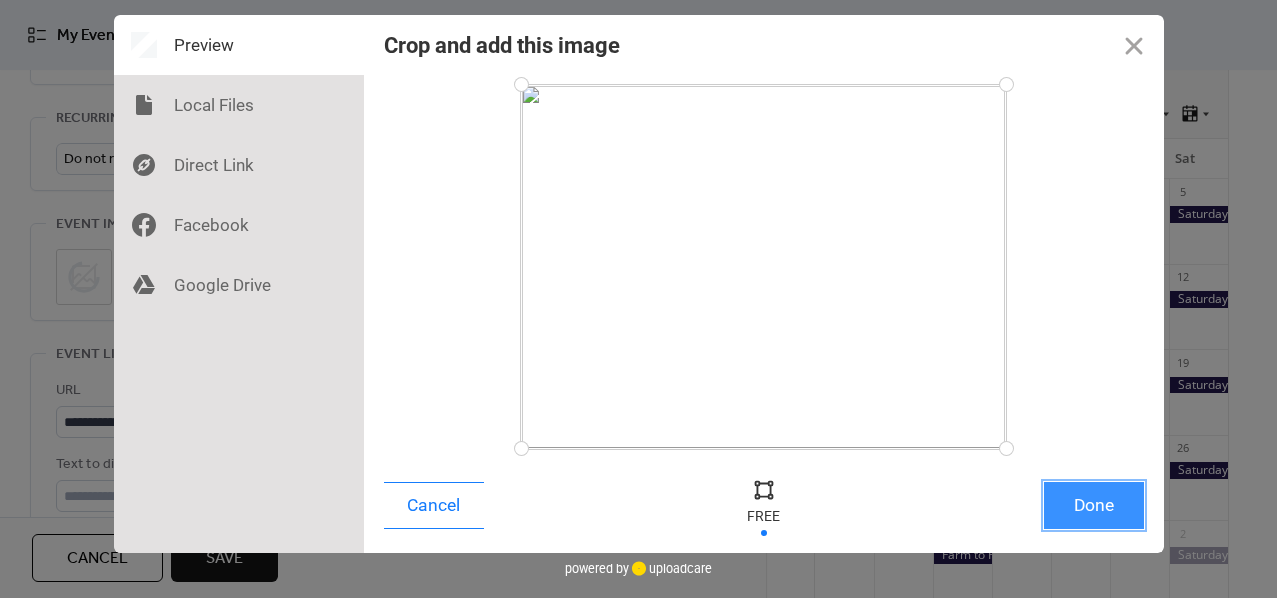 click on "Done" at bounding box center (1094, 505) 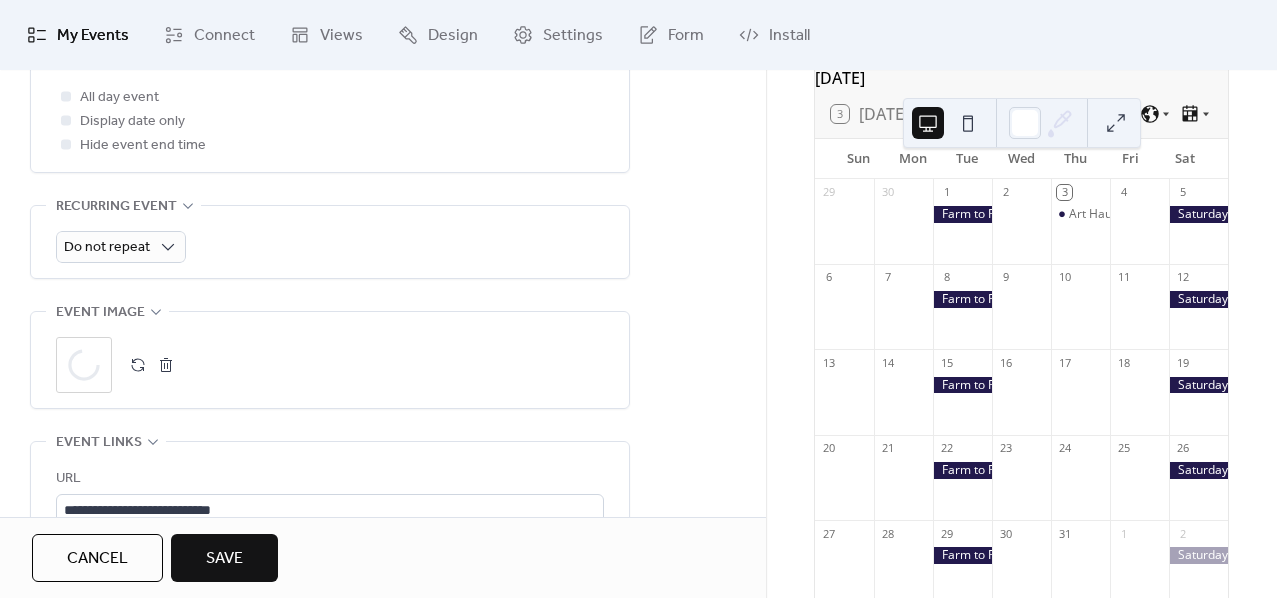 scroll, scrollTop: 787, scrollLeft: 0, axis: vertical 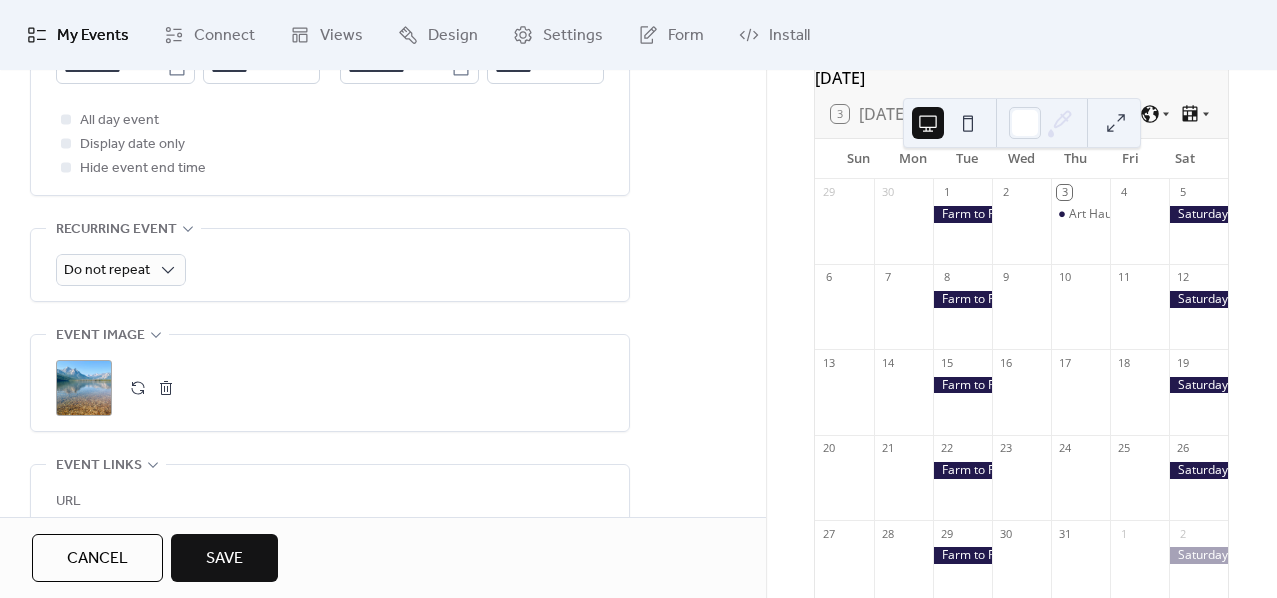 click on "Save" at bounding box center [224, 559] 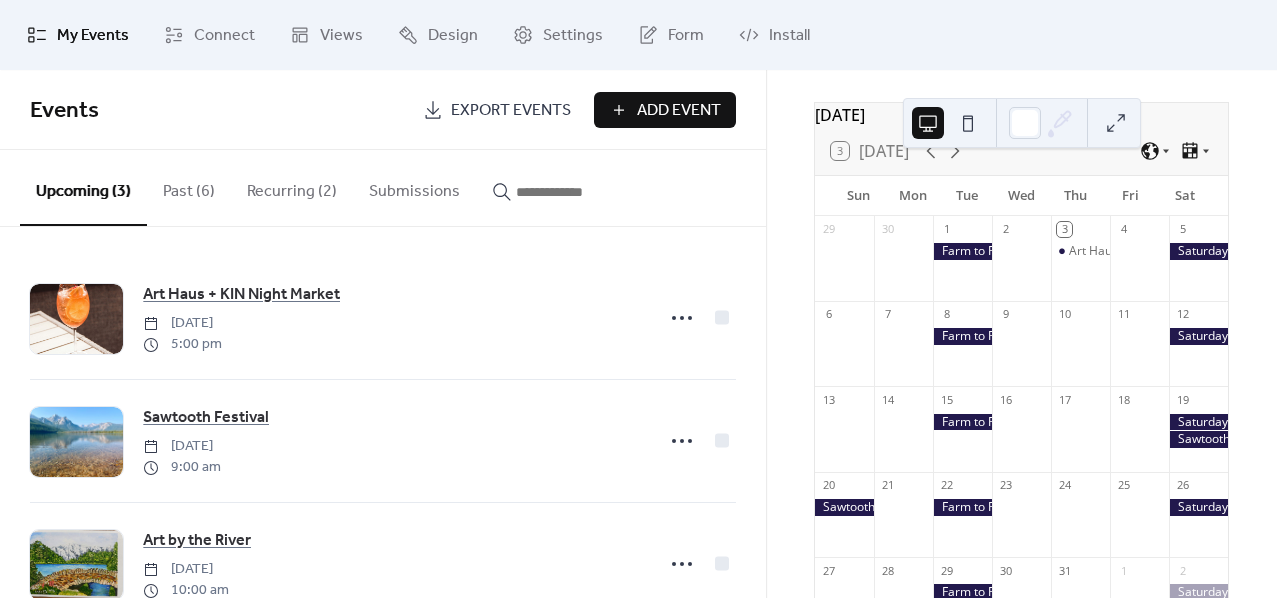 scroll, scrollTop: 111, scrollLeft: 0, axis: vertical 